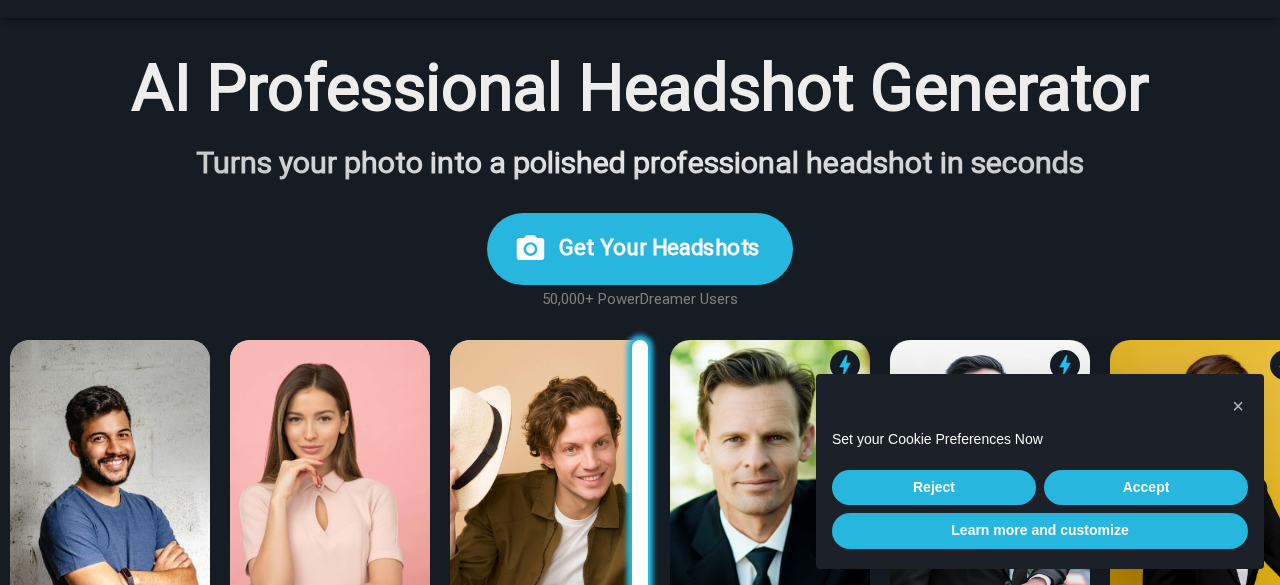scroll, scrollTop: 76, scrollLeft: 0, axis: vertical 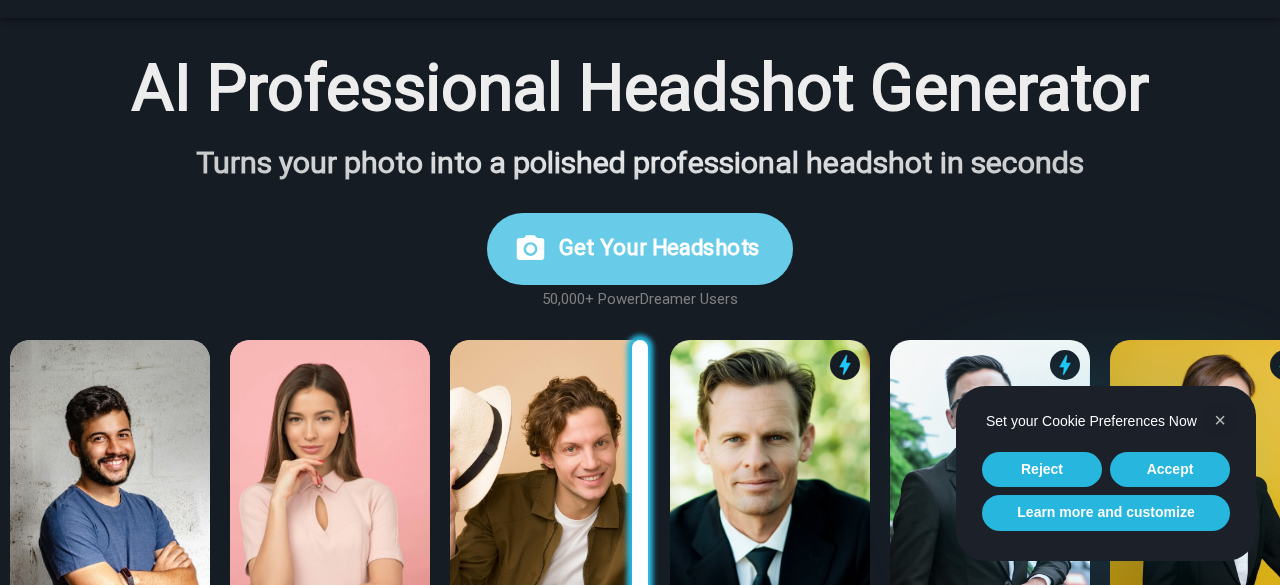 click on "Get Your Headshots" at bounding box center (640, 249) 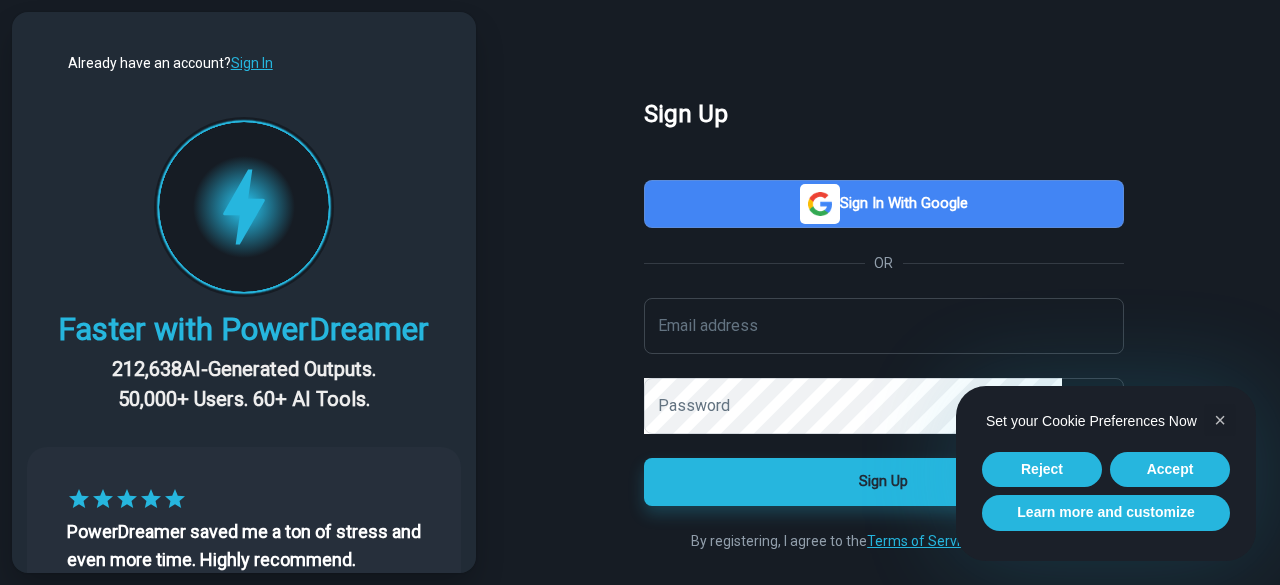 scroll, scrollTop: 40, scrollLeft: 0, axis: vertical 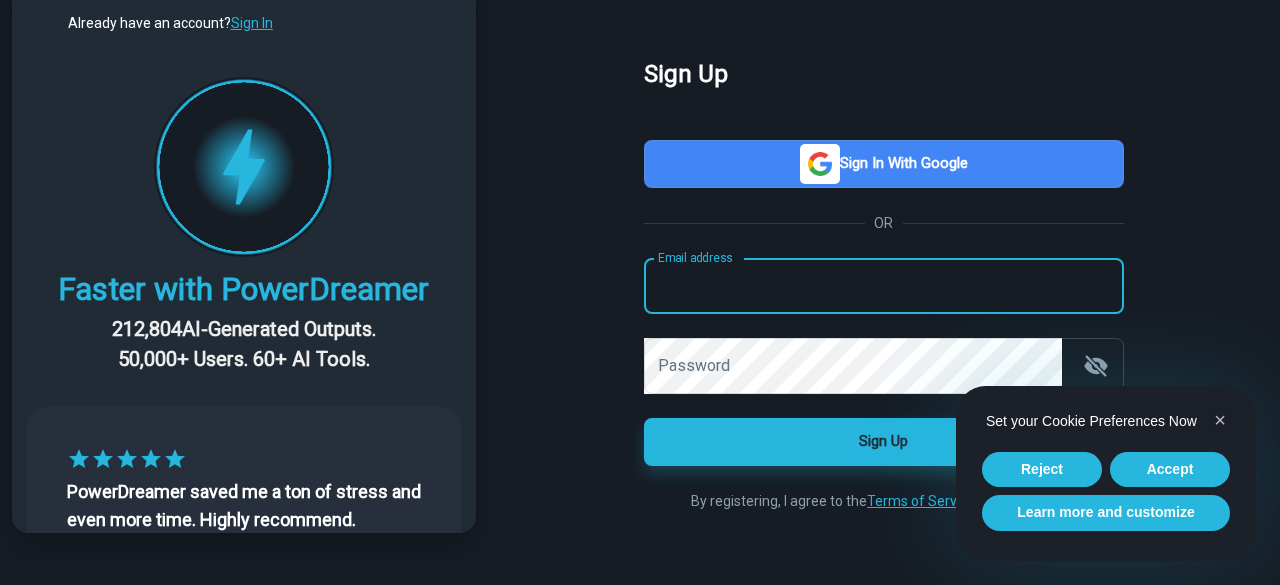 click on "Email address" at bounding box center (884, 286) 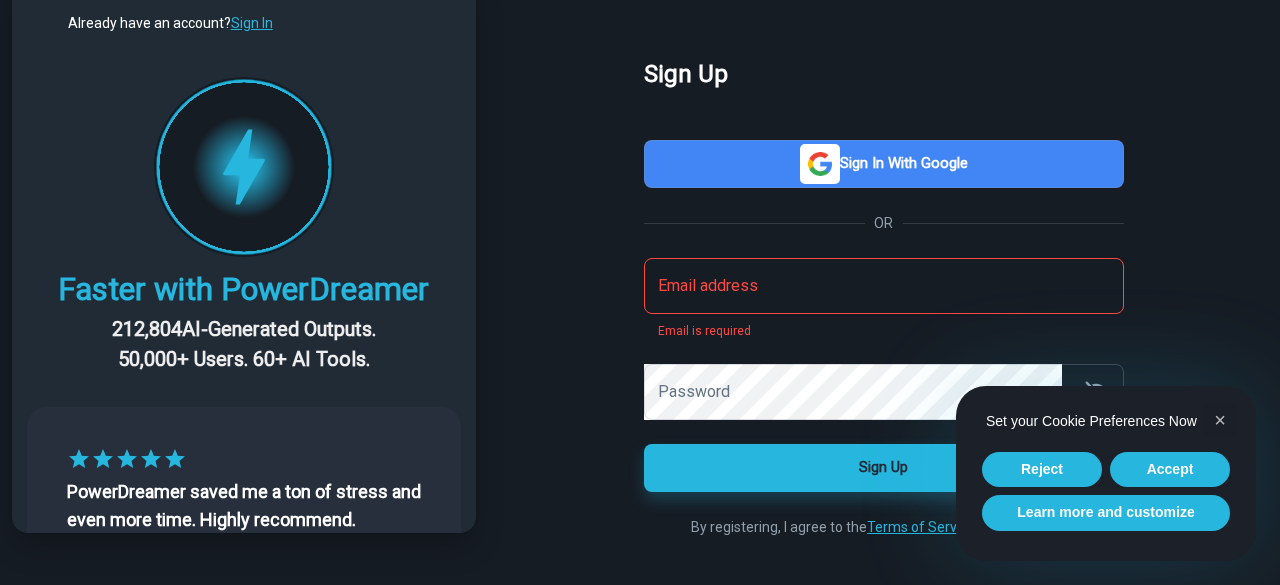 click on "OR" at bounding box center [884, 223] 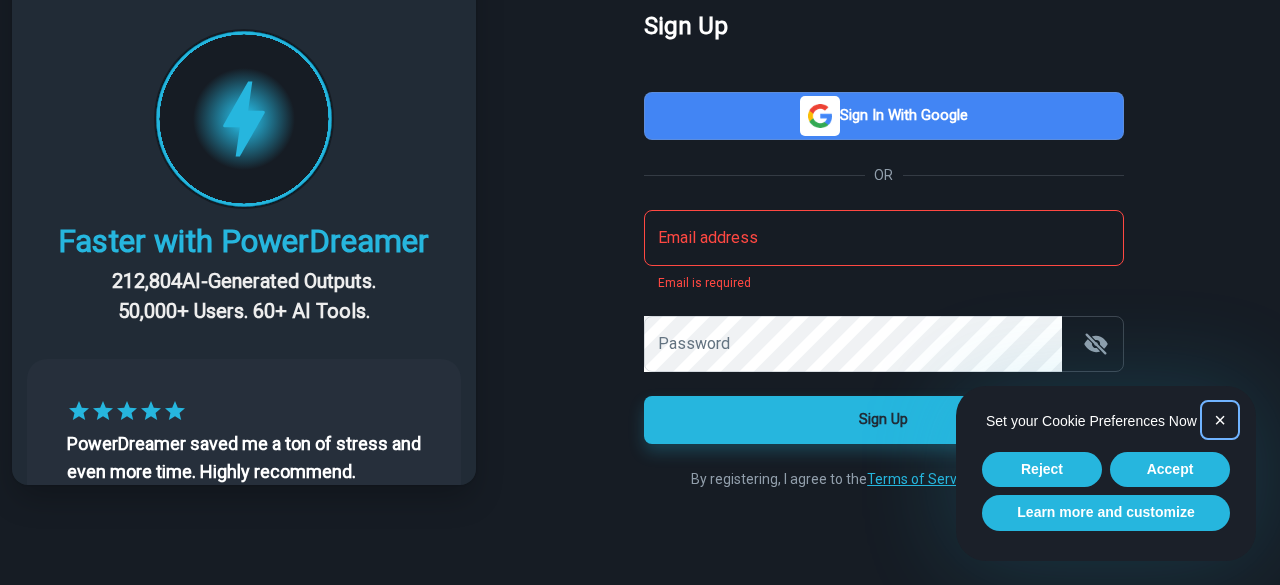 click on "×" at bounding box center [1220, 420] 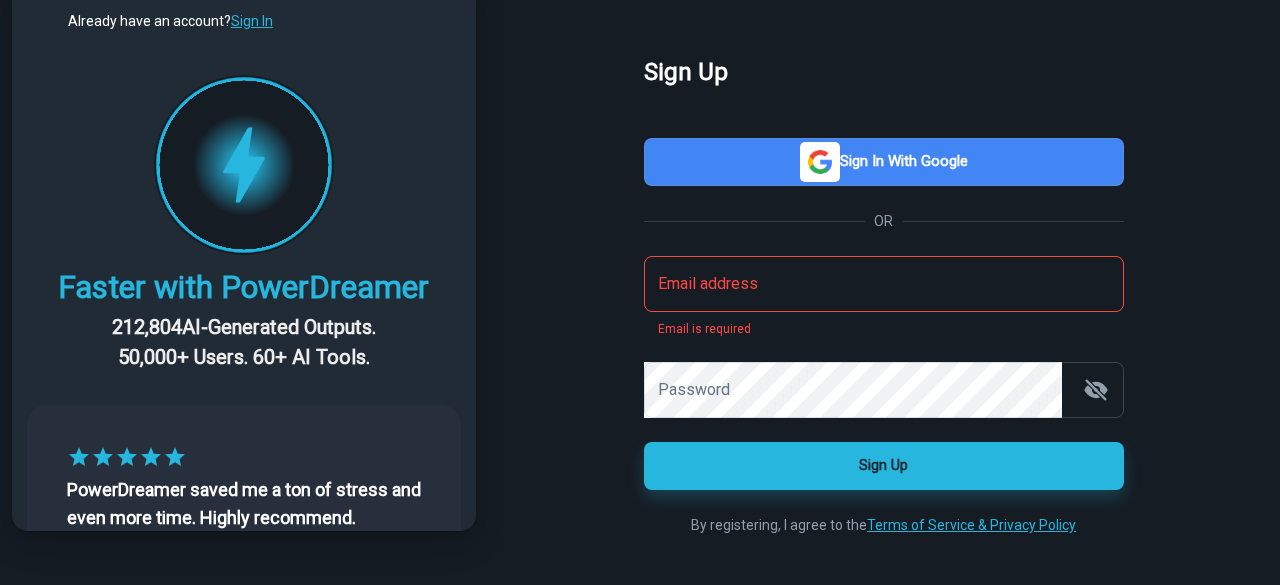 scroll, scrollTop: 40, scrollLeft: 0, axis: vertical 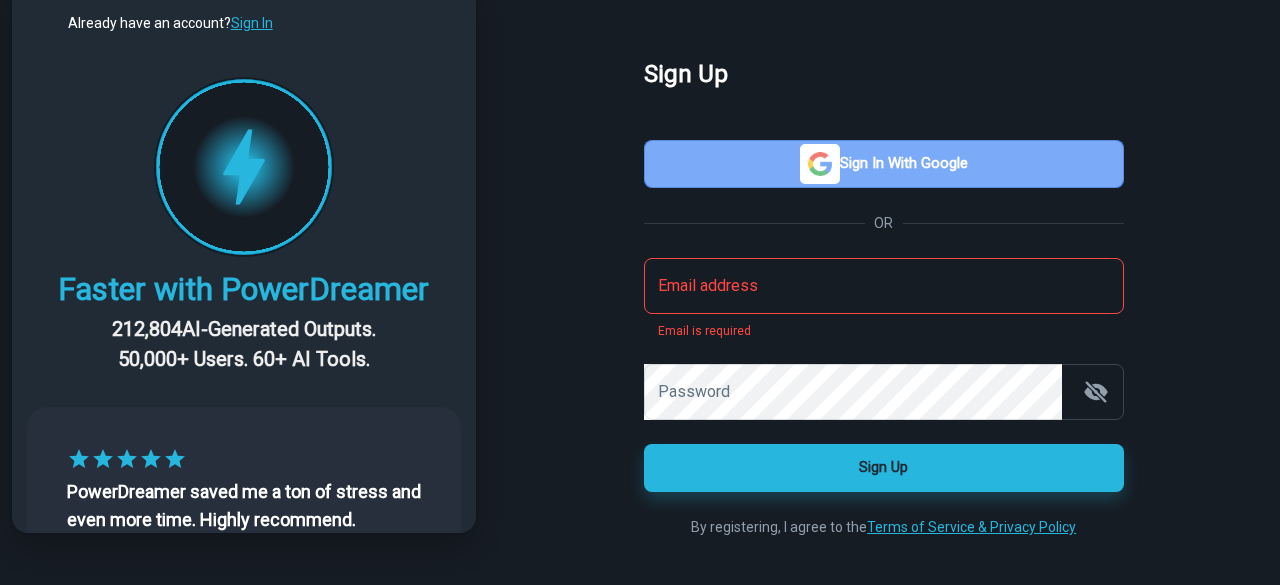 click on "Sign in with Google" at bounding box center [884, 164] 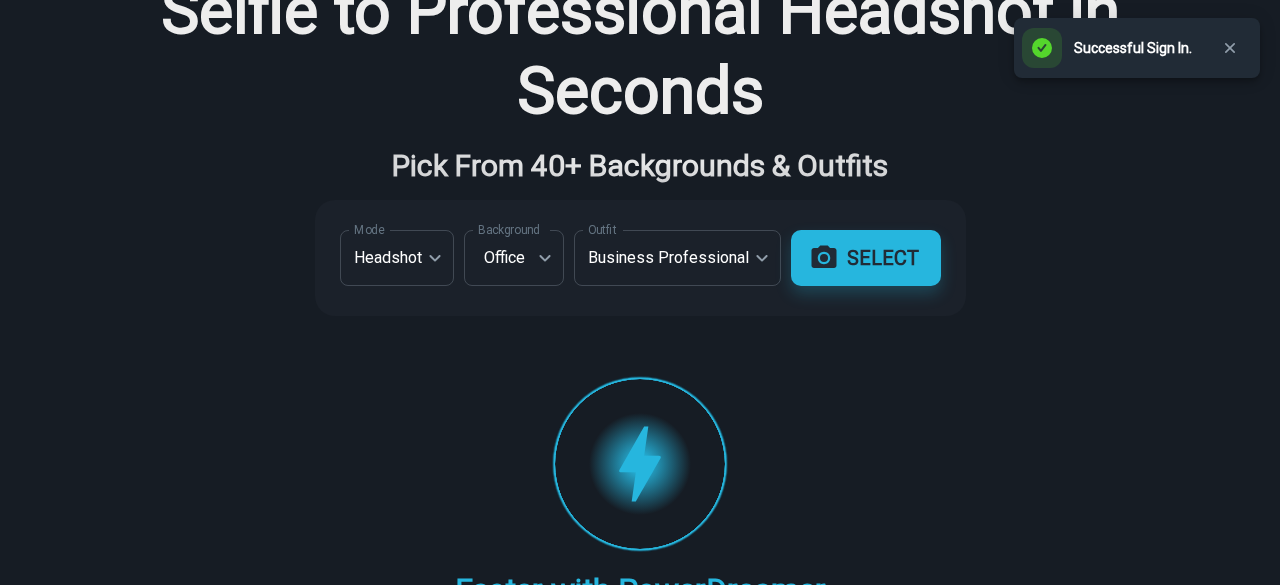 scroll, scrollTop: 125, scrollLeft: 0, axis: vertical 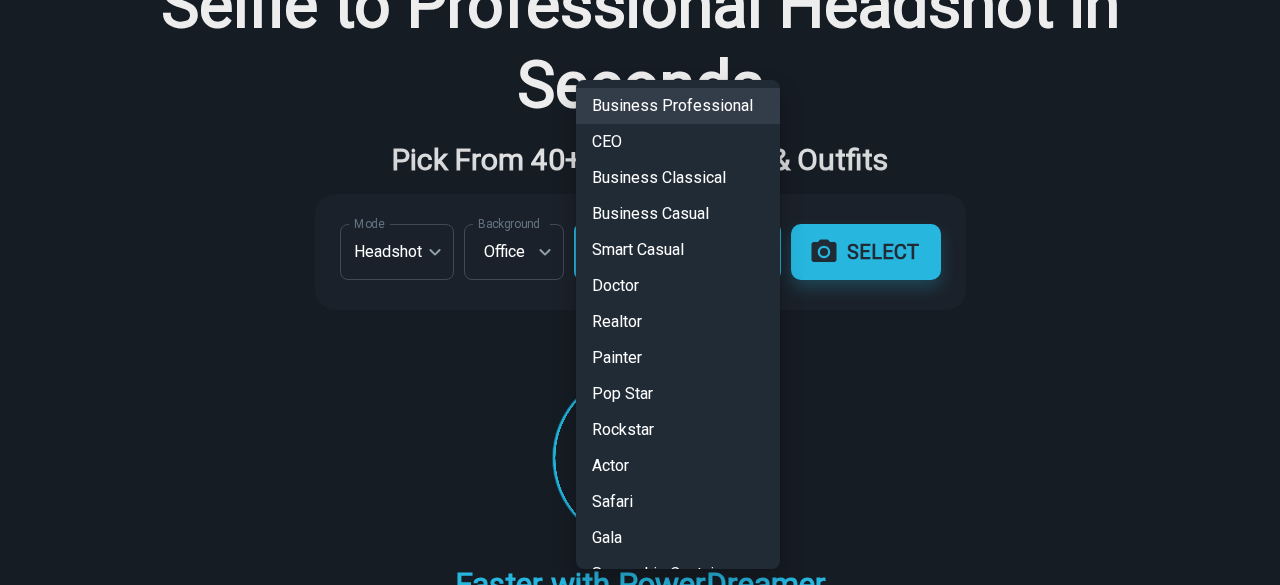 click on "**********" at bounding box center (640, 465) 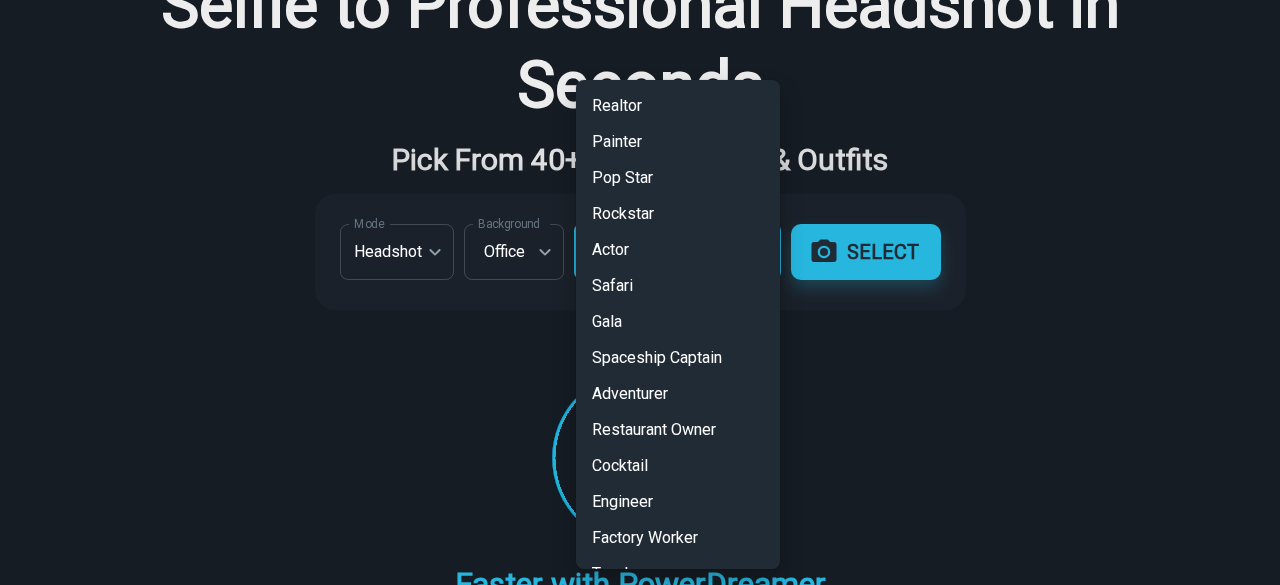 scroll, scrollTop: 318, scrollLeft: 0, axis: vertical 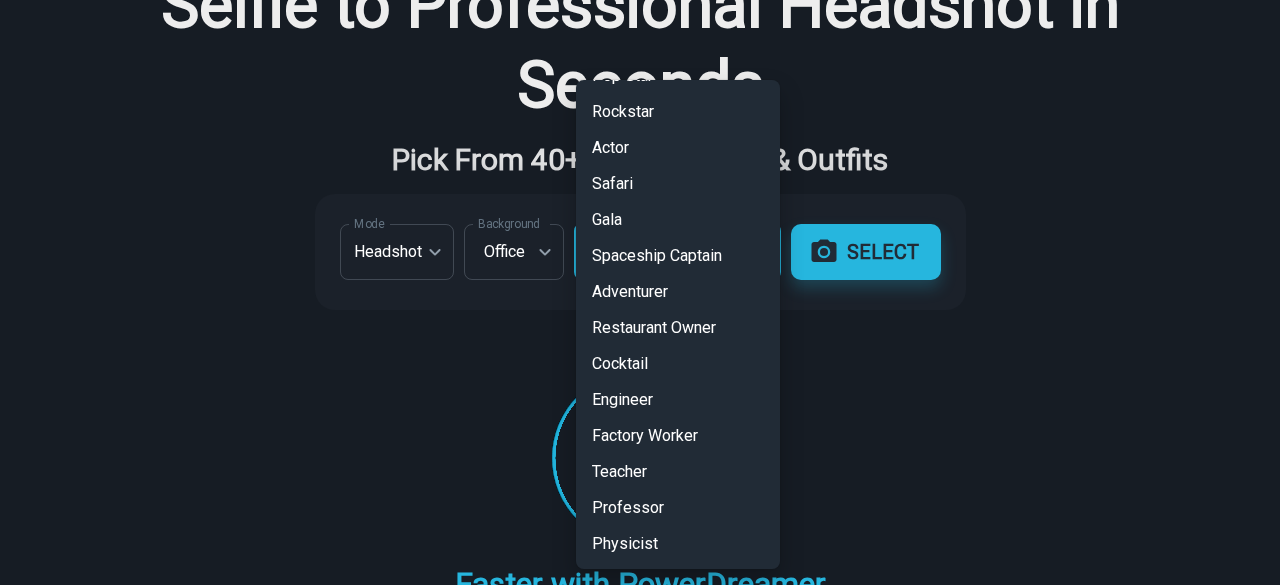click at bounding box center (640, 292) 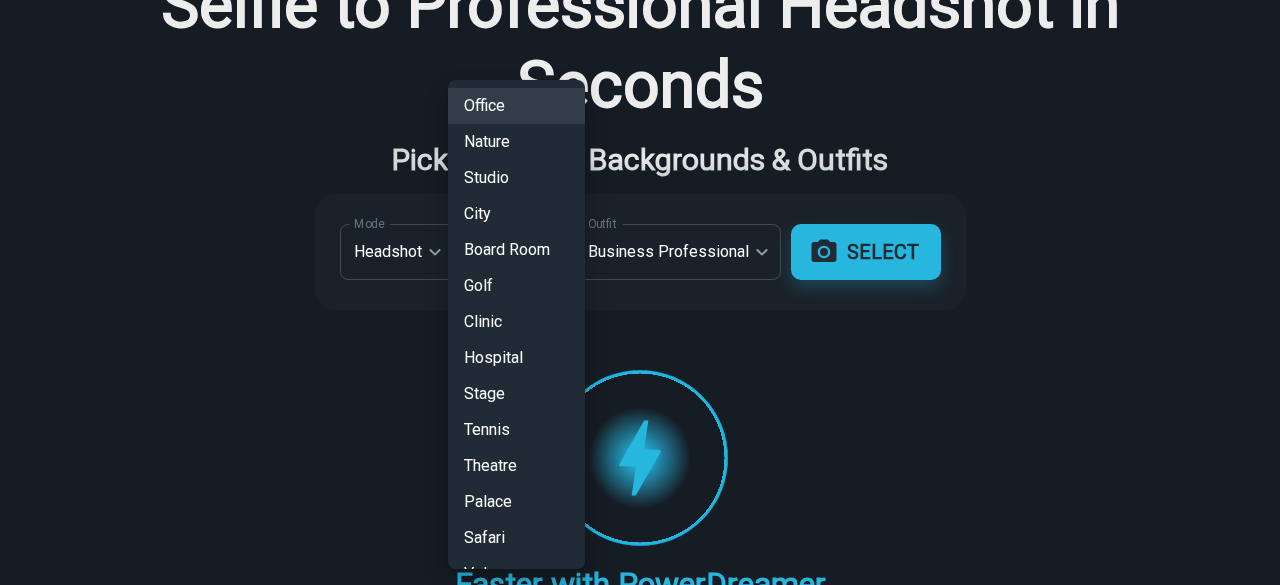 click on "**********" at bounding box center [640, 465] 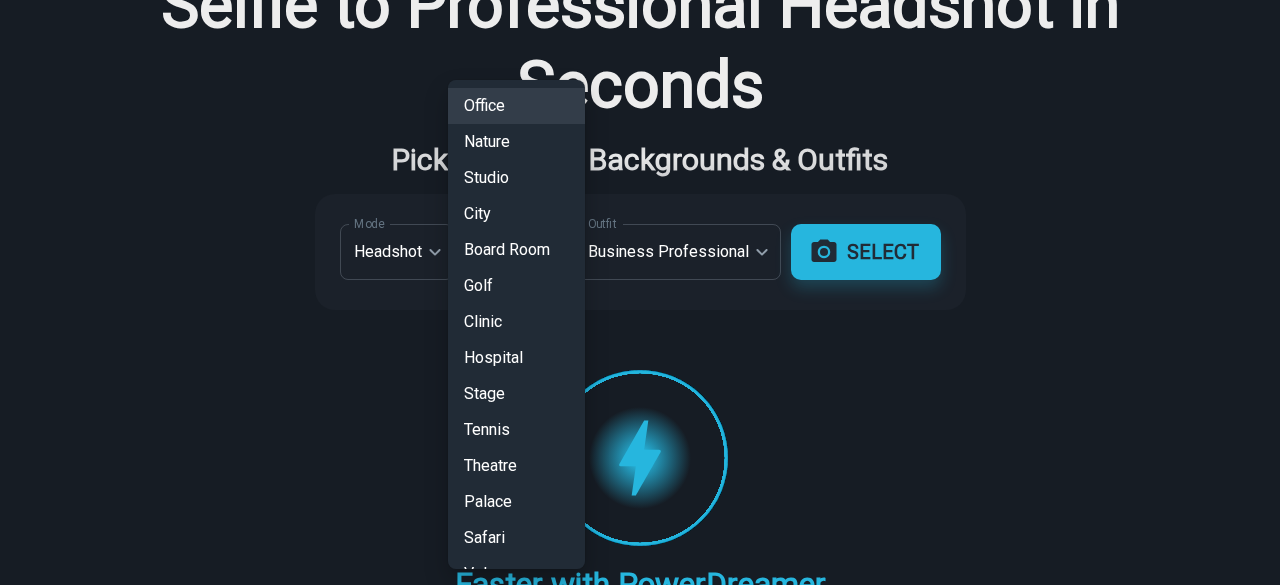 click at bounding box center (640, 292) 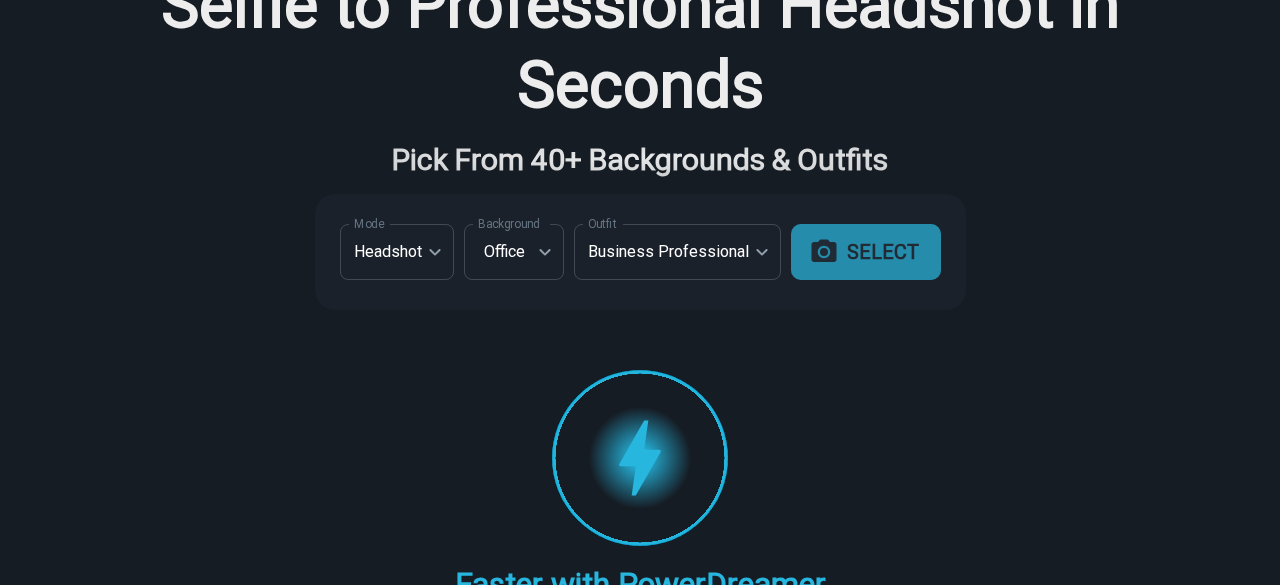 click on "SELECT" at bounding box center [866, 252] 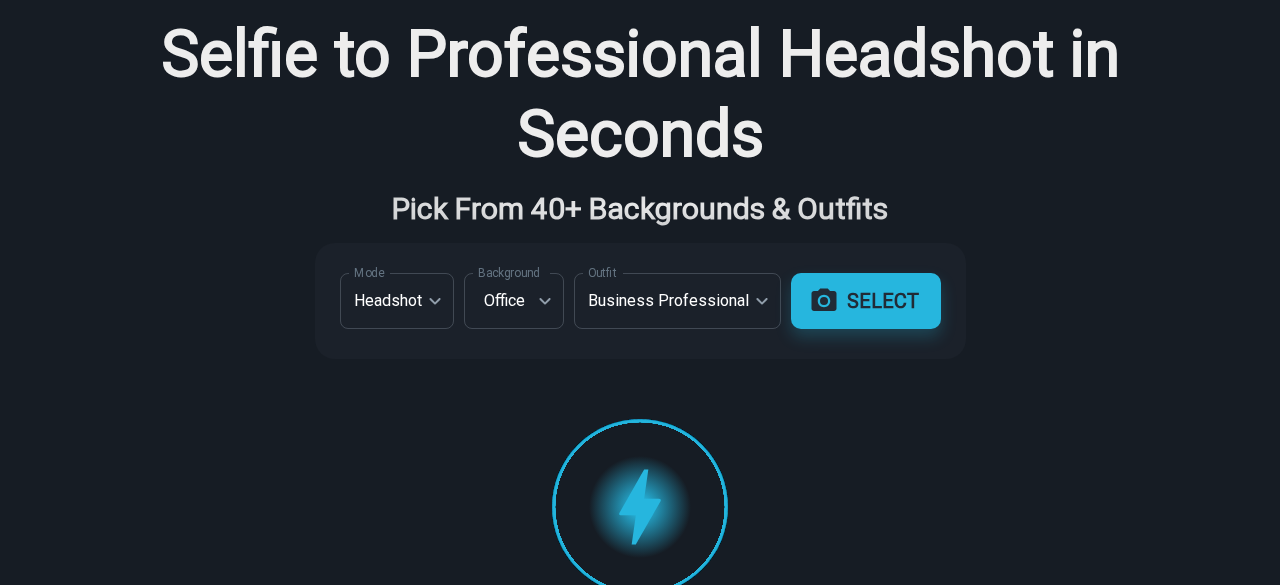 scroll, scrollTop: 75, scrollLeft: 0, axis: vertical 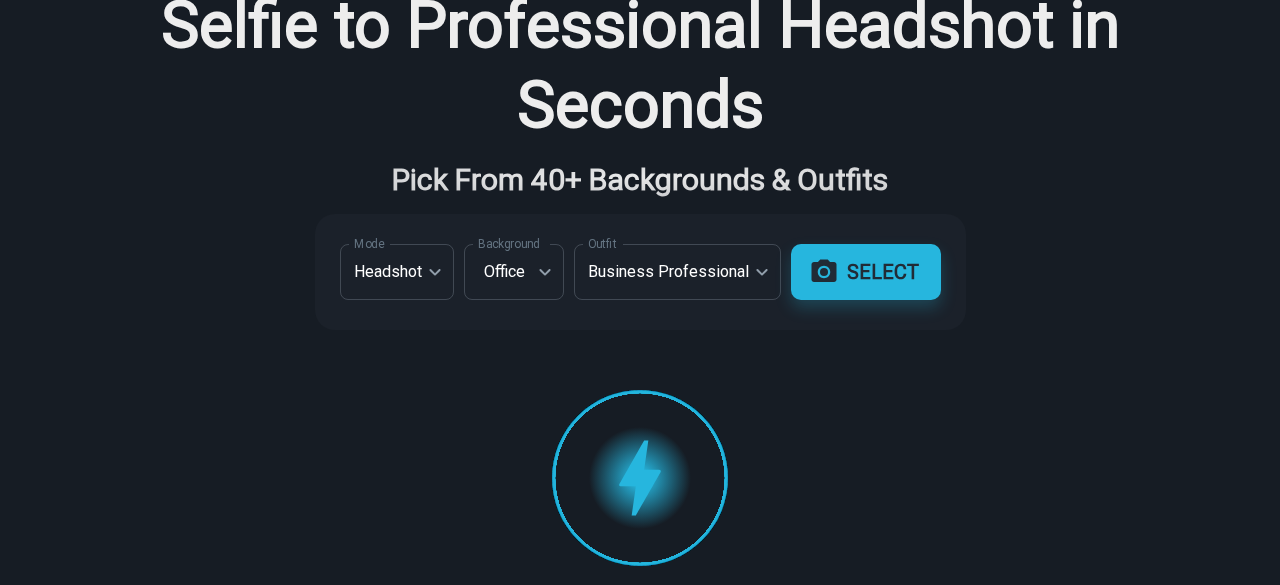drag, startPoint x: 669, startPoint y: 447, endPoint x: 717, endPoint y: 442, distance: 48.259712 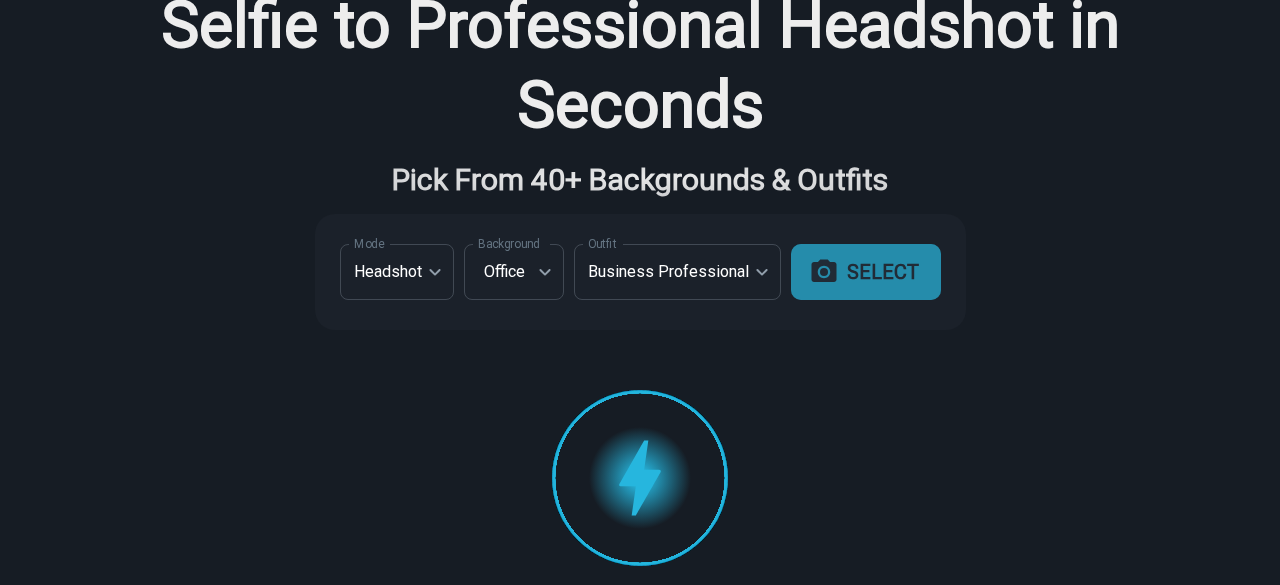 click on "SELECT" at bounding box center [866, 272] 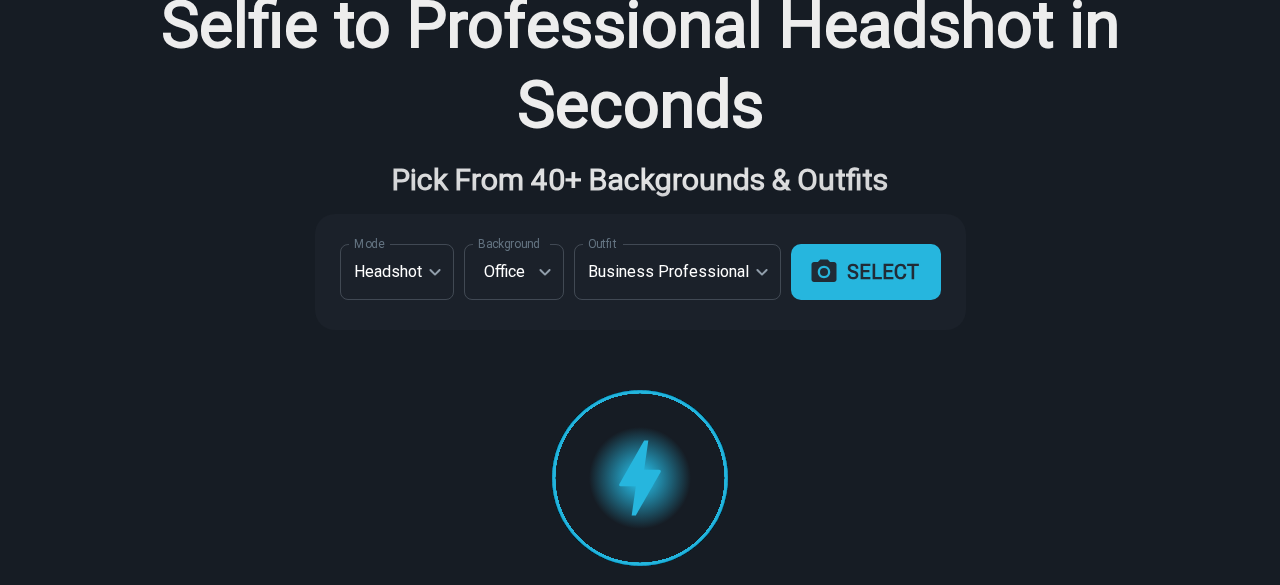 type on "**********" 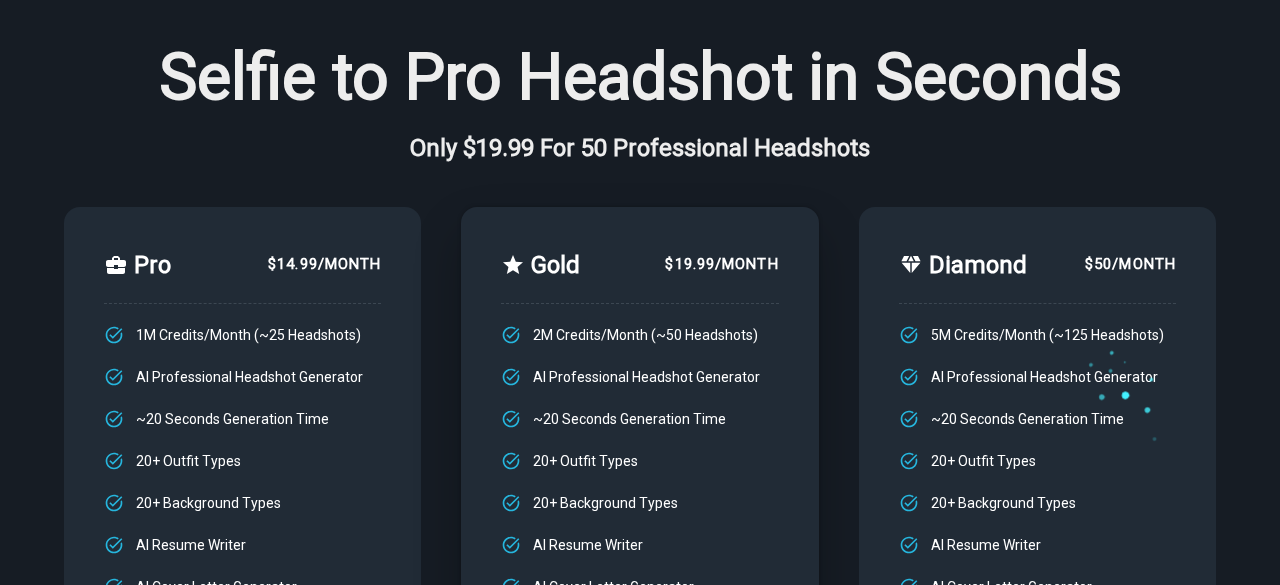 scroll, scrollTop: 0, scrollLeft: 0, axis: both 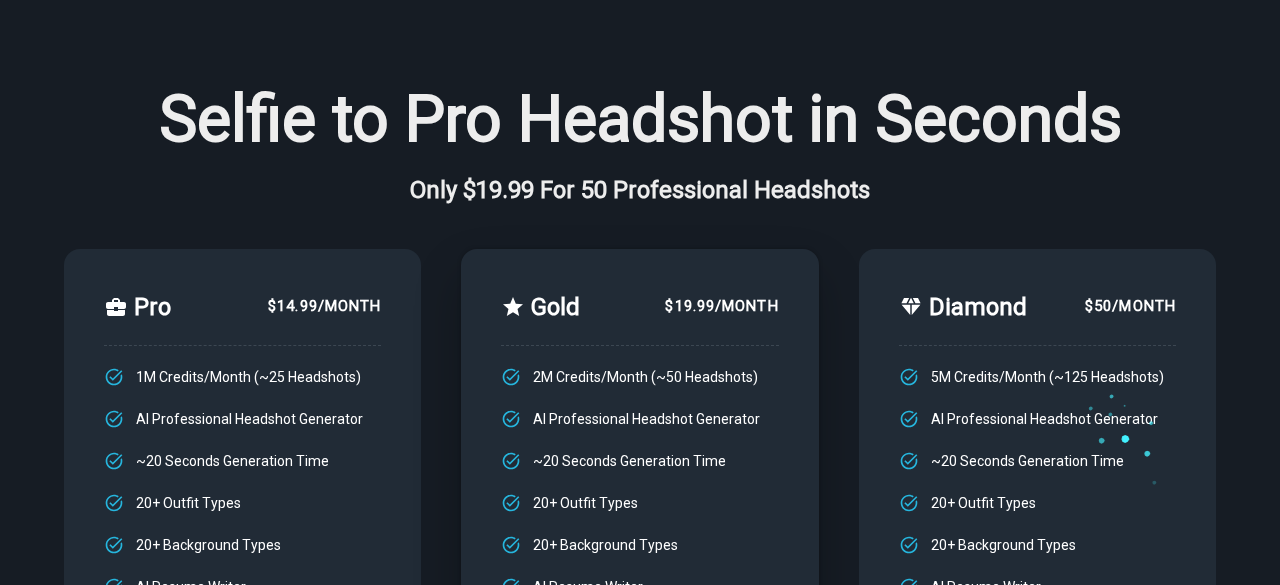 click on "Gold $19.99/month 2M Credits/Month (~50 Headshots) AI Professional Headshot Generator ~20 Seconds Generation Time 20+ Outfit Types 20+ Background Types AI Resume Writer AI Cover Letter Generator AI Career Coach 60+ AI Tools LEVEL UP" at bounding box center [619, 526] 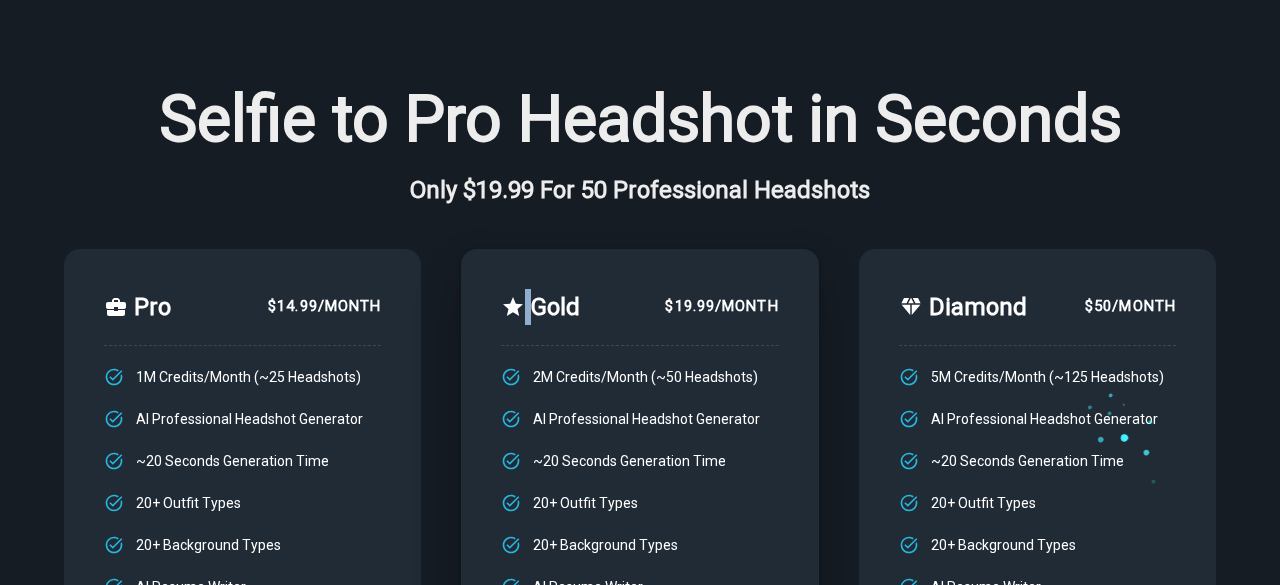 drag, startPoint x: 549, startPoint y: 220, endPoint x: 549, endPoint y: 169, distance: 51 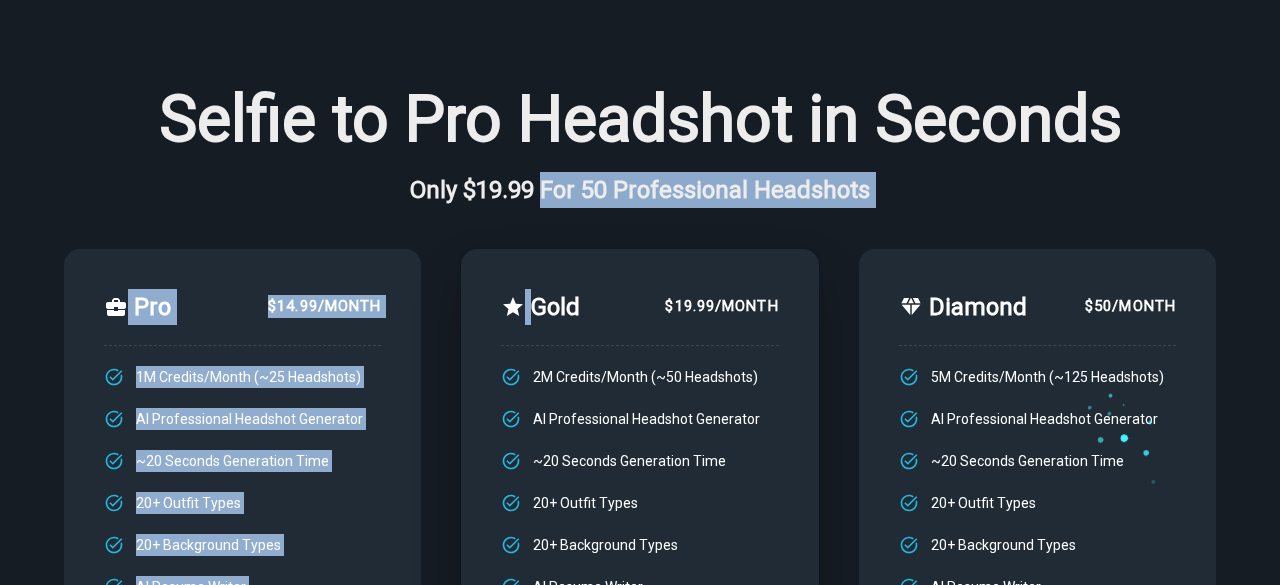 click on "Selfie to Pro Headshot in Seconds Converse with brilliant AI Companions for work, fun or emotional support Only $19.99 For 50 Professional Headshots" at bounding box center (640, 144) 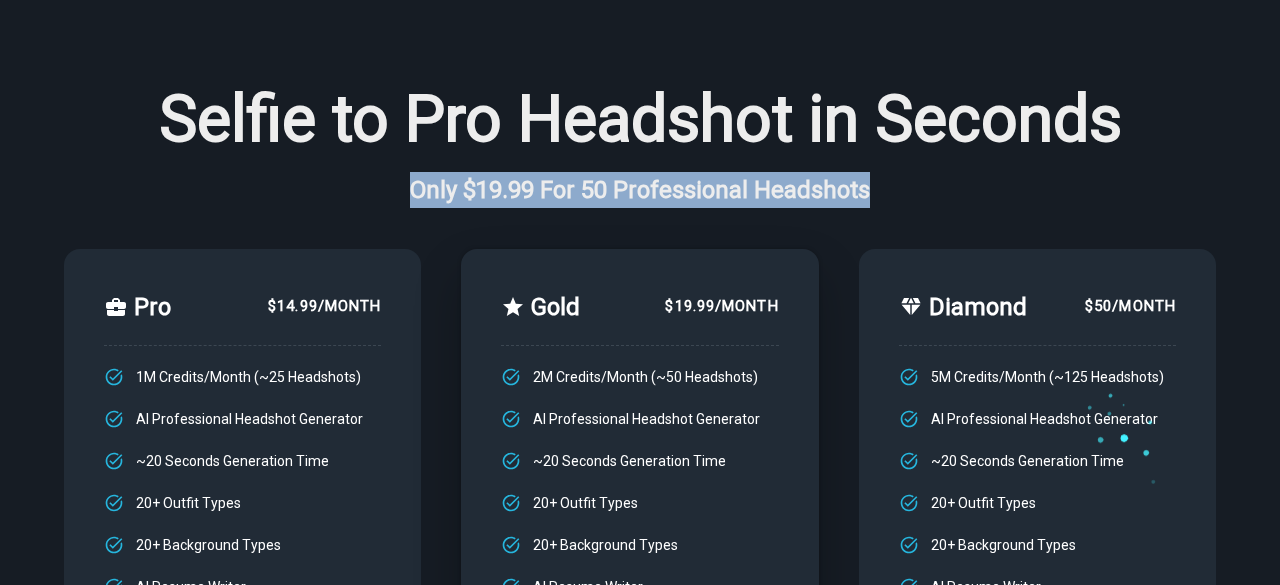 click on "Selfie to Pro Headshot in Seconds Converse with brilliant AI Companions for work, fun or emotional support Only $19.99 For 50 Professional Headshots" at bounding box center [640, 144] 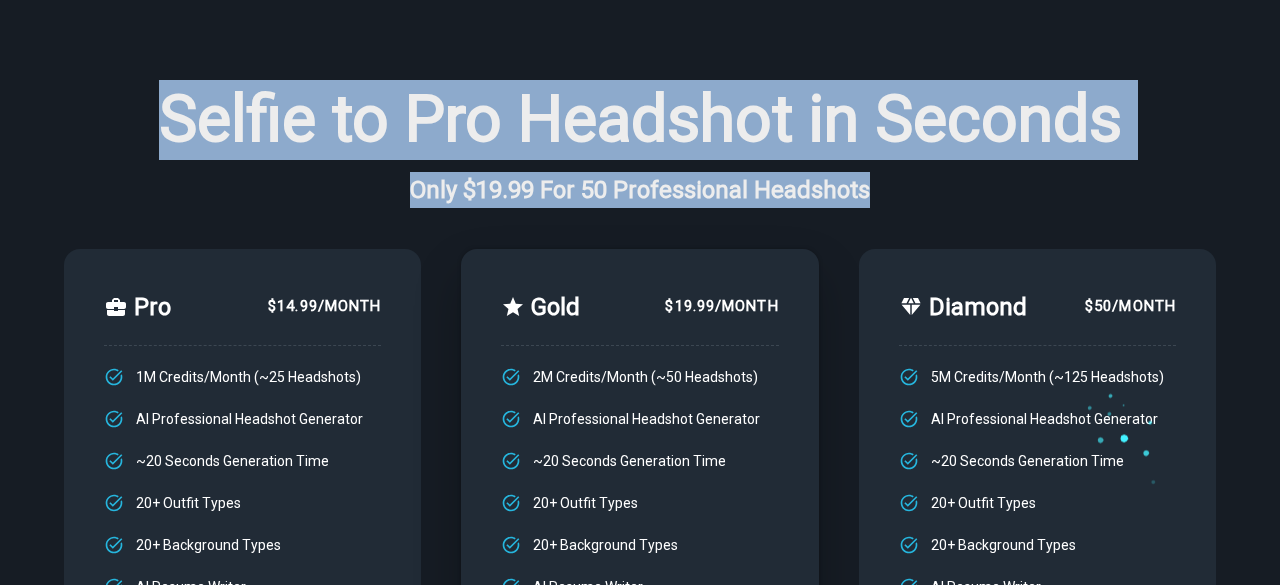 drag, startPoint x: 549, startPoint y: 169, endPoint x: 542, endPoint y: 95, distance: 74.330345 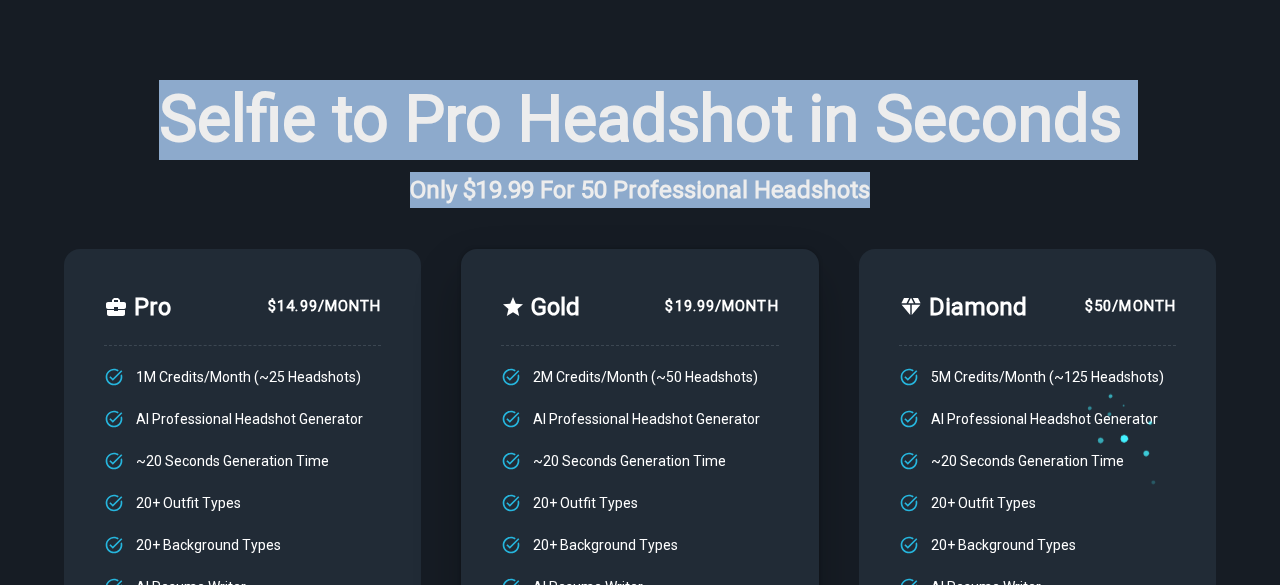 click on "Selfie to Pro Headshot in Seconds" at bounding box center (640, 120) 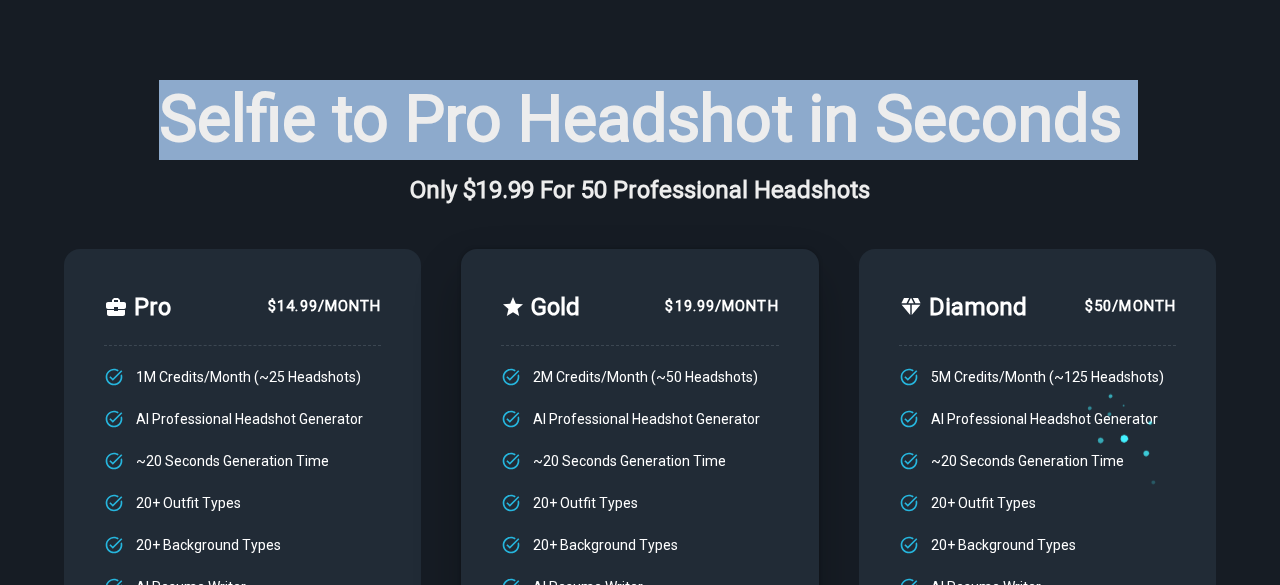 click on "Selfie to Pro Headshot in Seconds" at bounding box center (640, 120) 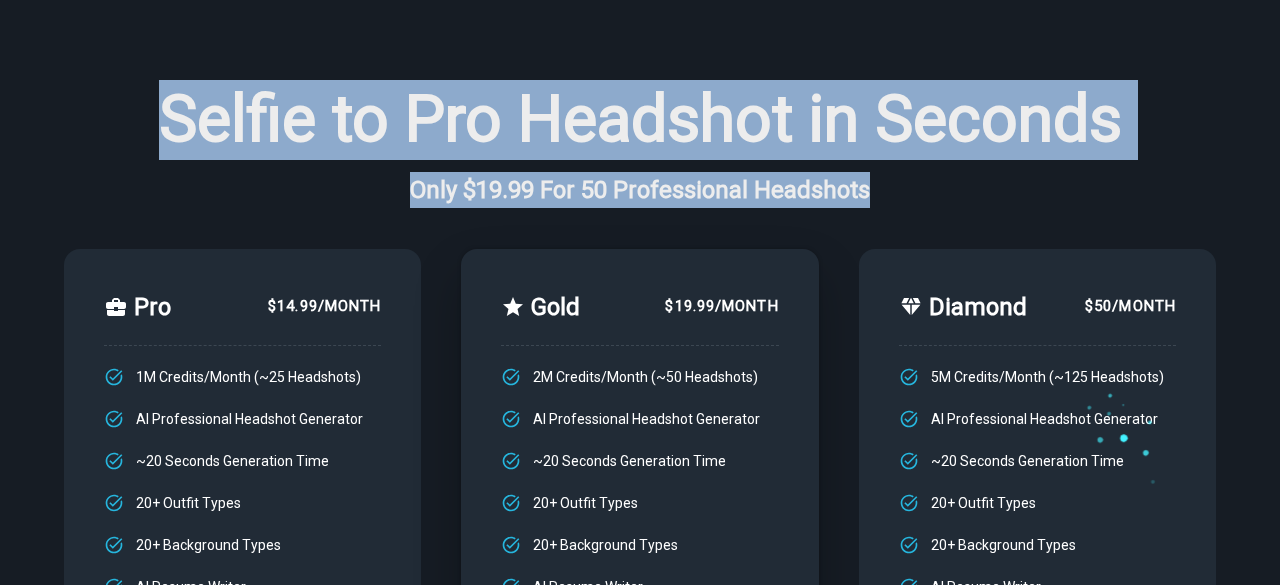 drag, startPoint x: 542, startPoint y: 95, endPoint x: 610, endPoint y: 193, distance: 119.28118 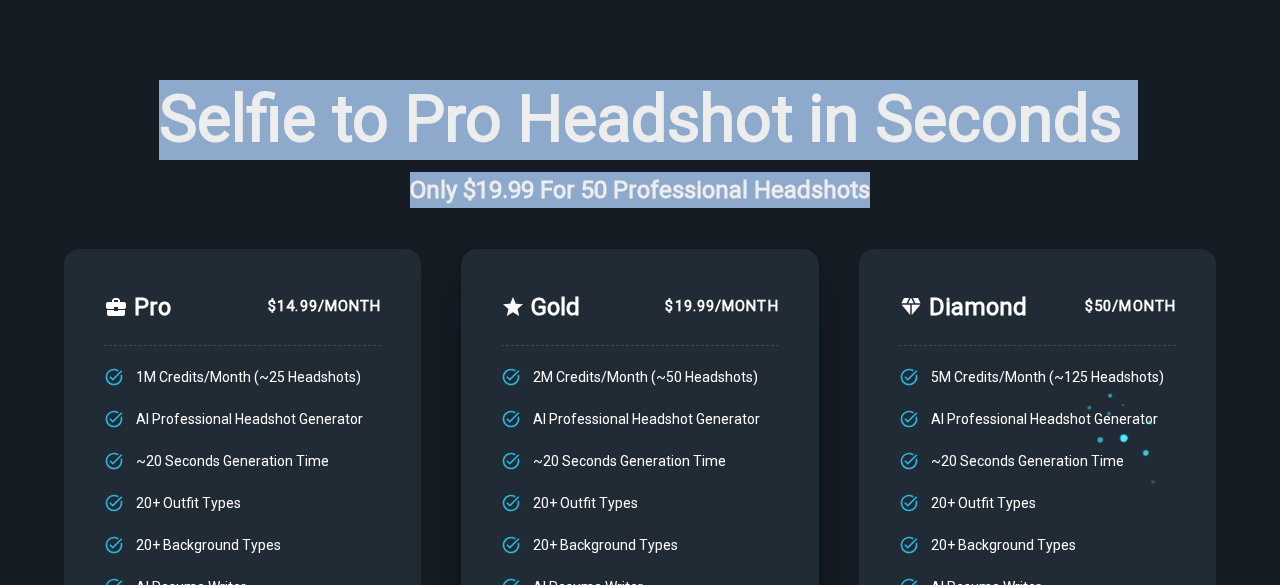 click on "Selfie to Pro Headshot in Seconds Converse with brilliant AI Companions for work, fun or emotional support Only $19.99 For 50 Professional Headshots" at bounding box center (640, 144) 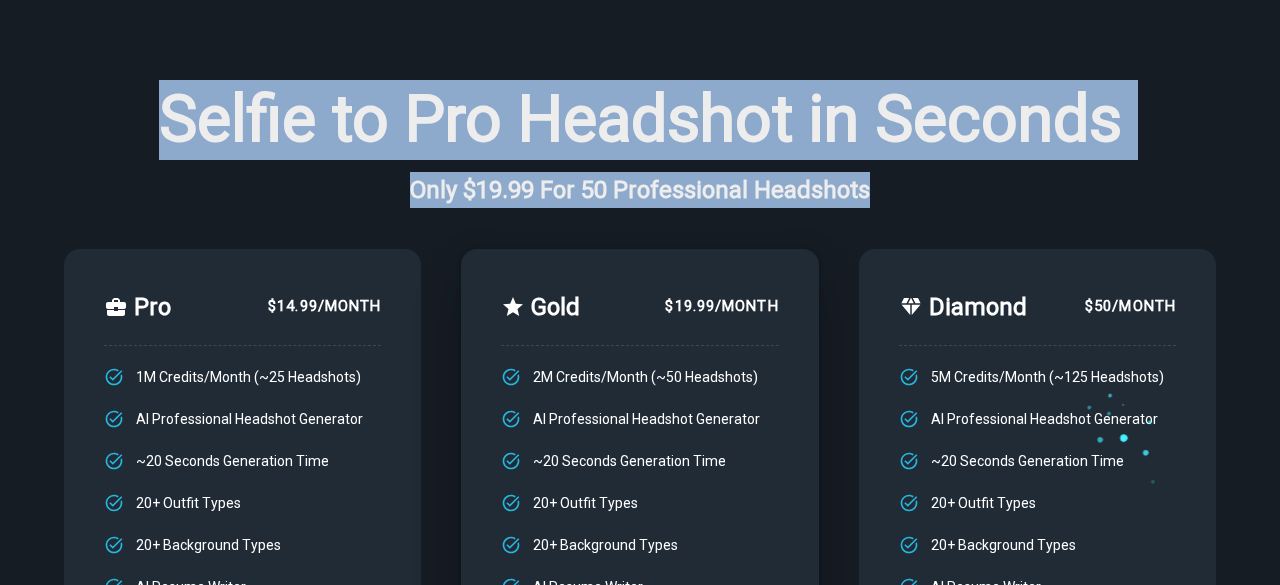 click on "Only $19.99 For 50 Professional Headshots" at bounding box center [640, 190] 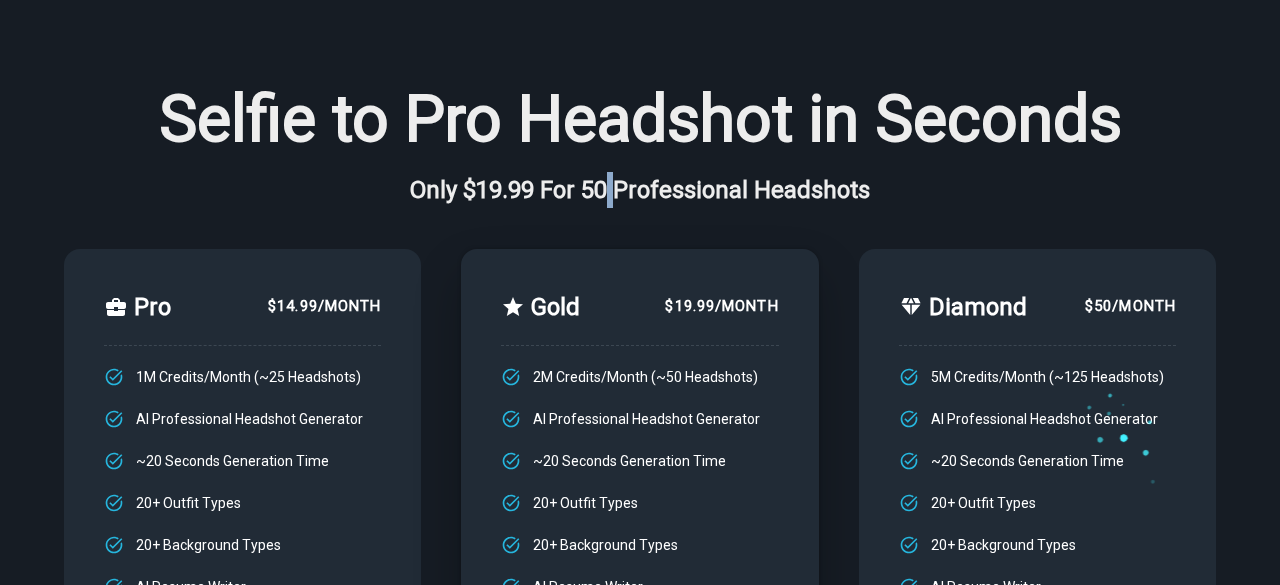 click on "Only $19.99 For 50 Professional Headshots" at bounding box center [640, 190] 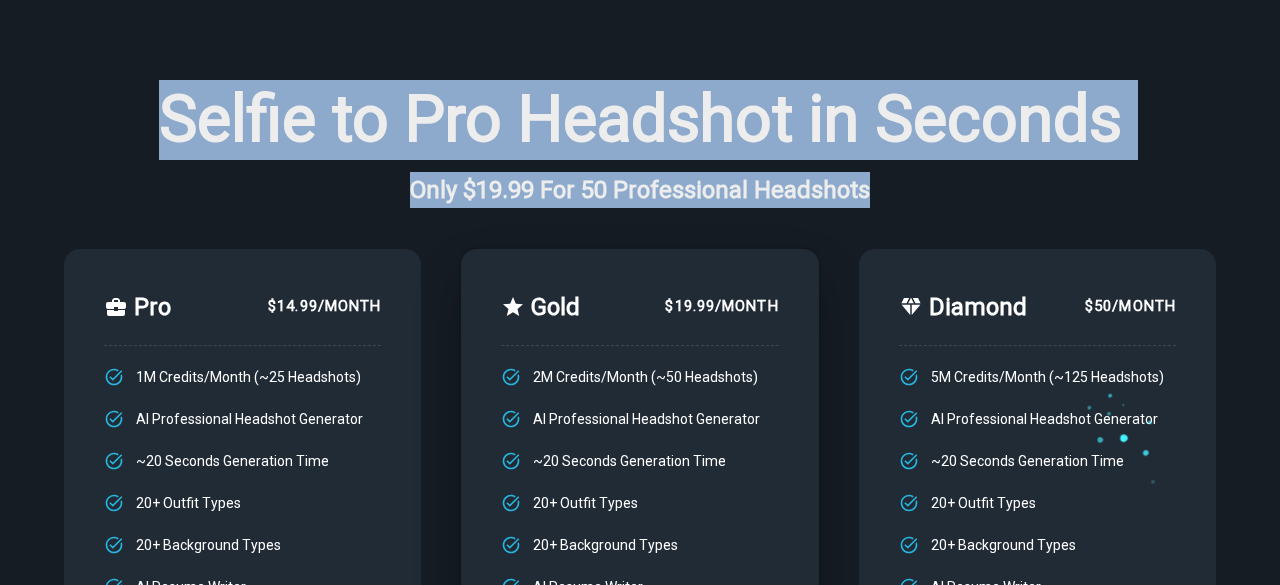 drag, startPoint x: 610, startPoint y: 193, endPoint x: 559, endPoint y: 83, distance: 121.24768 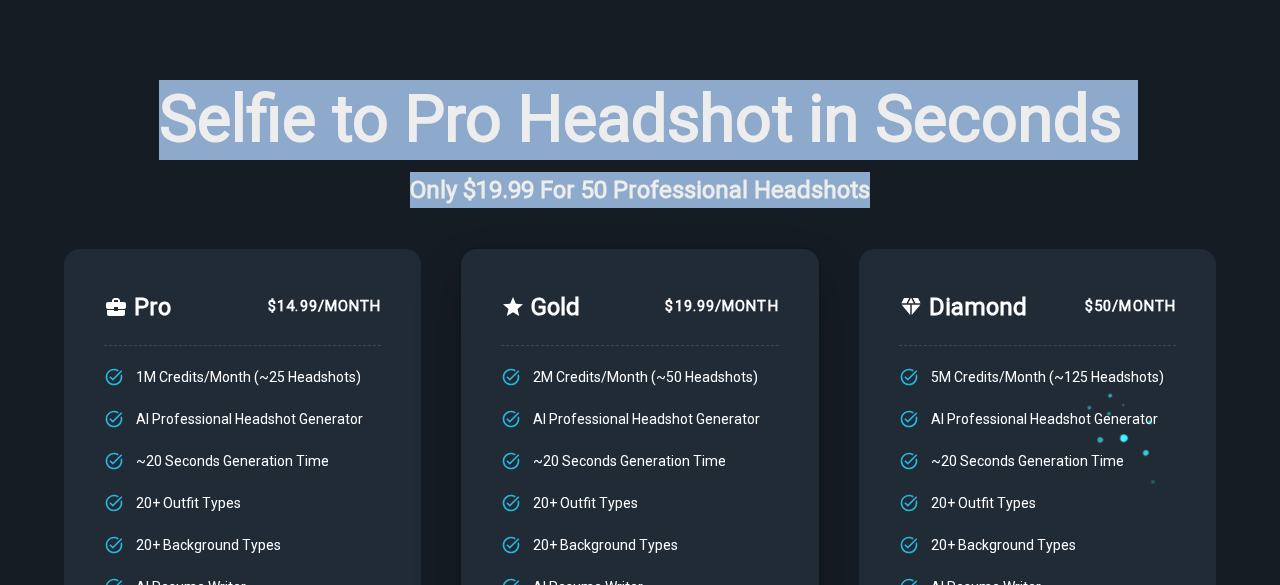 click on "Selfie to Pro Headshot in Seconds Converse with brilliant AI Companions for work, fun or emotional support Only $19.99 For 50 Professional Headshots" at bounding box center (640, 144) 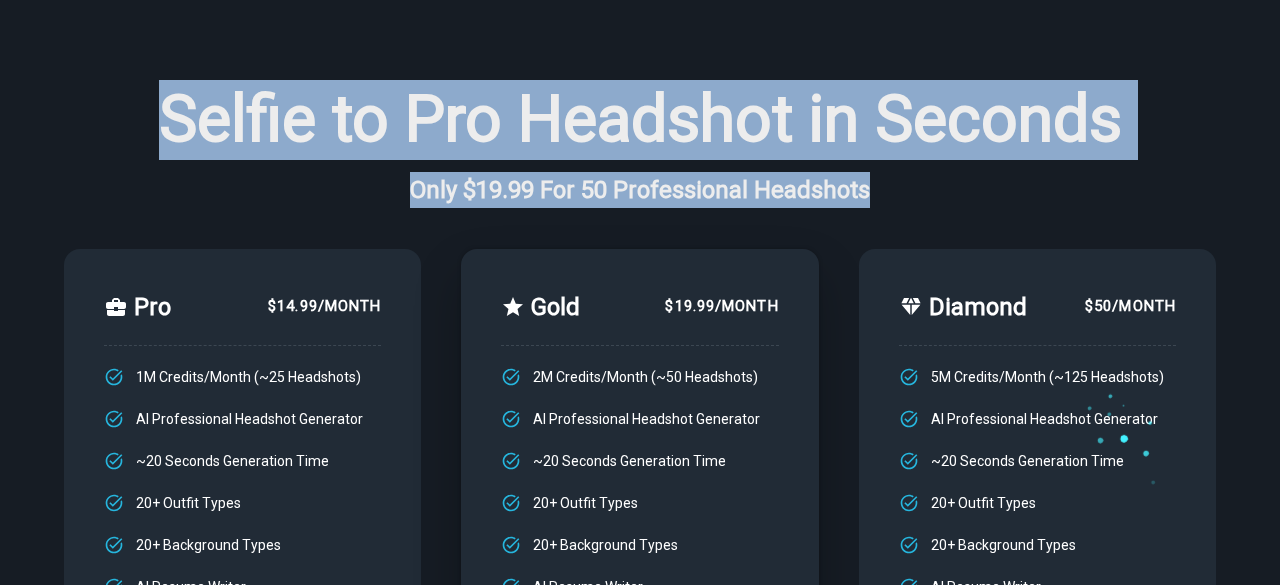 click on "Selfie to Pro Headshot in Seconds" at bounding box center (640, 120) 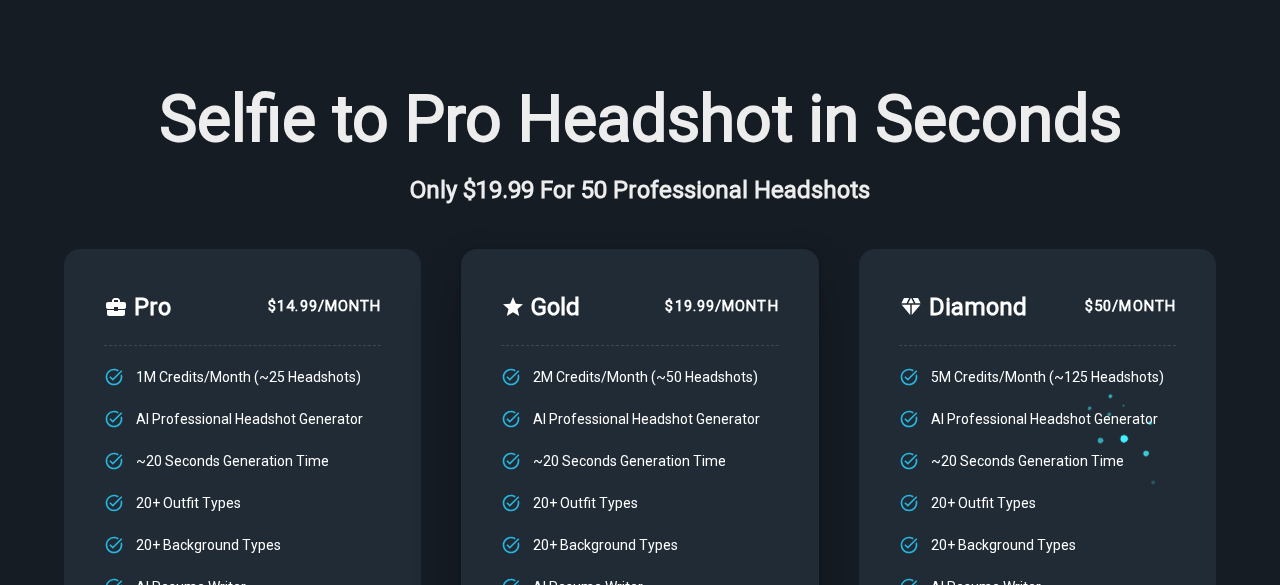click on "Selfie to Pro Headshot in Seconds" at bounding box center (640, 120) 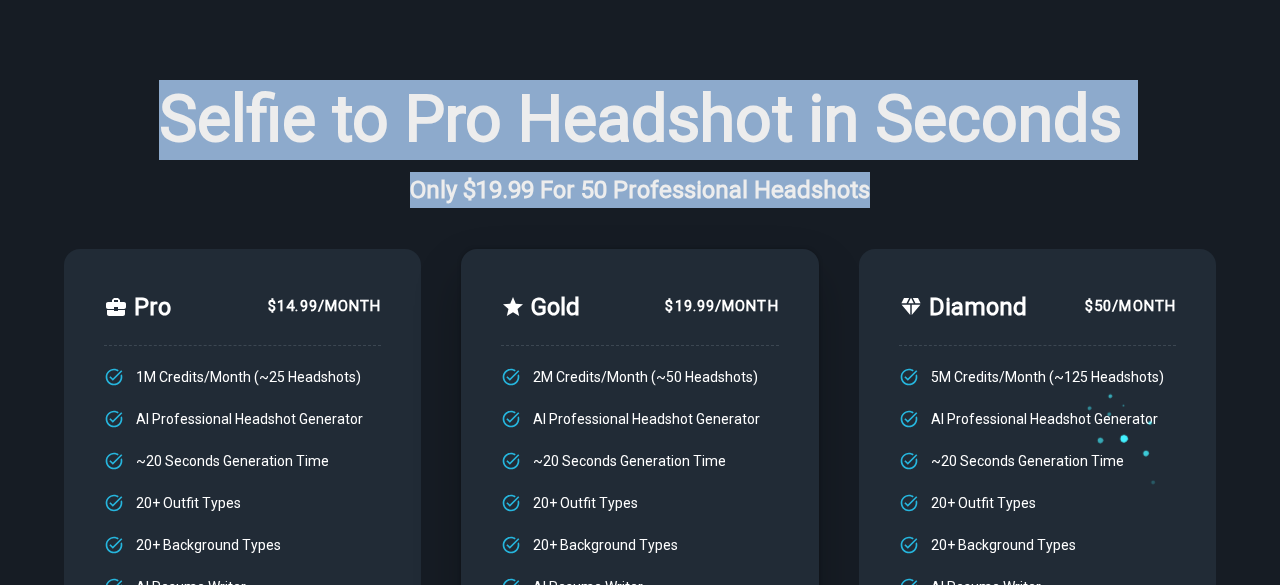 drag, startPoint x: 559, startPoint y: 83, endPoint x: 617, endPoint y: 180, distance: 113.0177 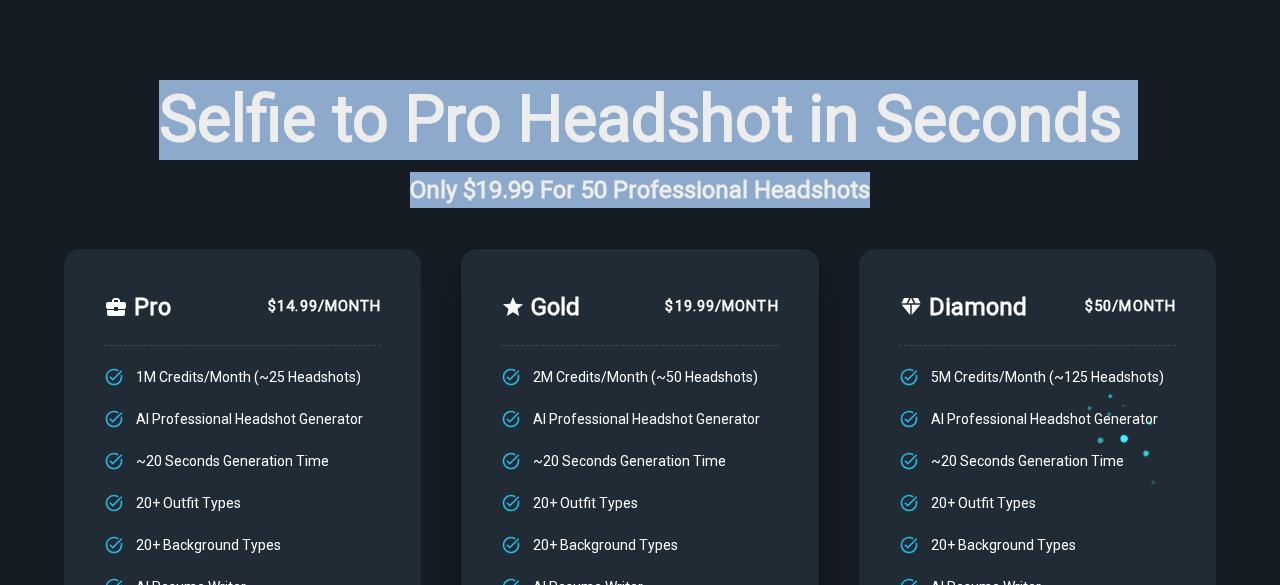 click on "Selfie to Pro Headshot in Seconds Converse with brilliant AI Companions for work, fun or emotional support Only $19.99 For 50 Professional Headshots" at bounding box center [640, 144] 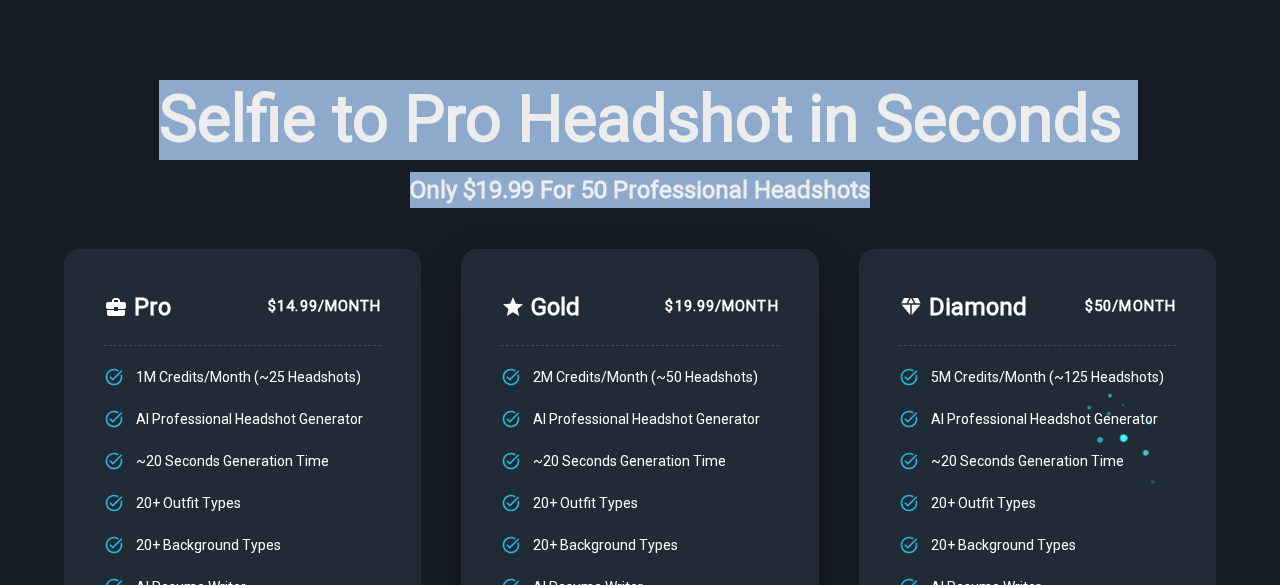 click on "Only $19.99 For 50 Professional Headshots" at bounding box center [640, 190] 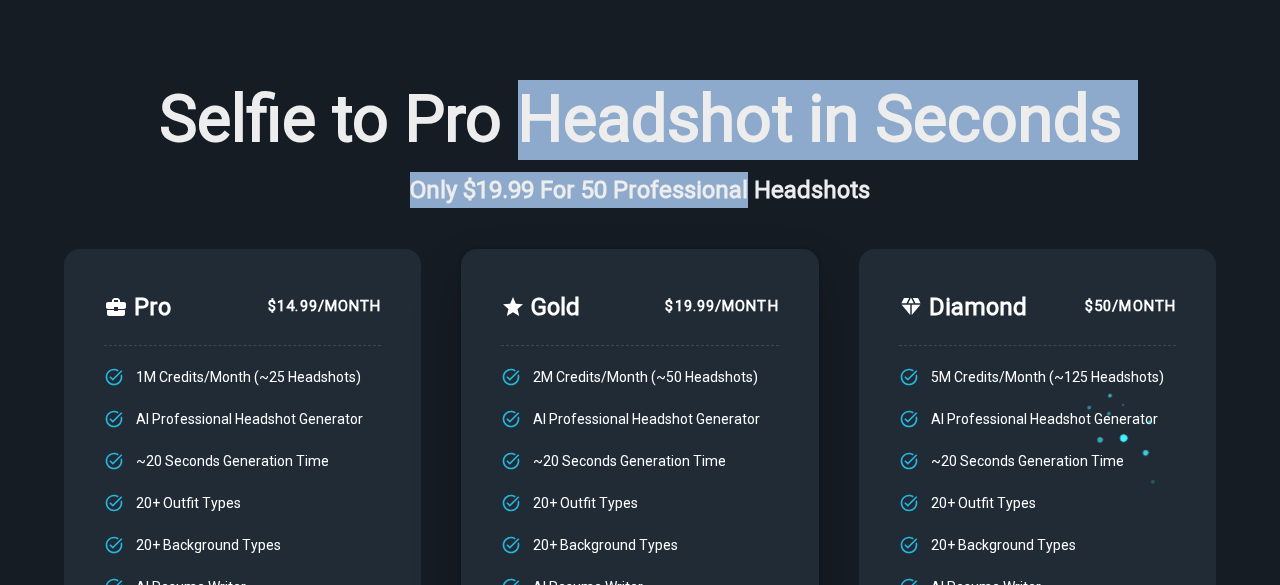 drag, startPoint x: 617, startPoint y: 180, endPoint x: 600, endPoint y: 118, distance: 64.288414 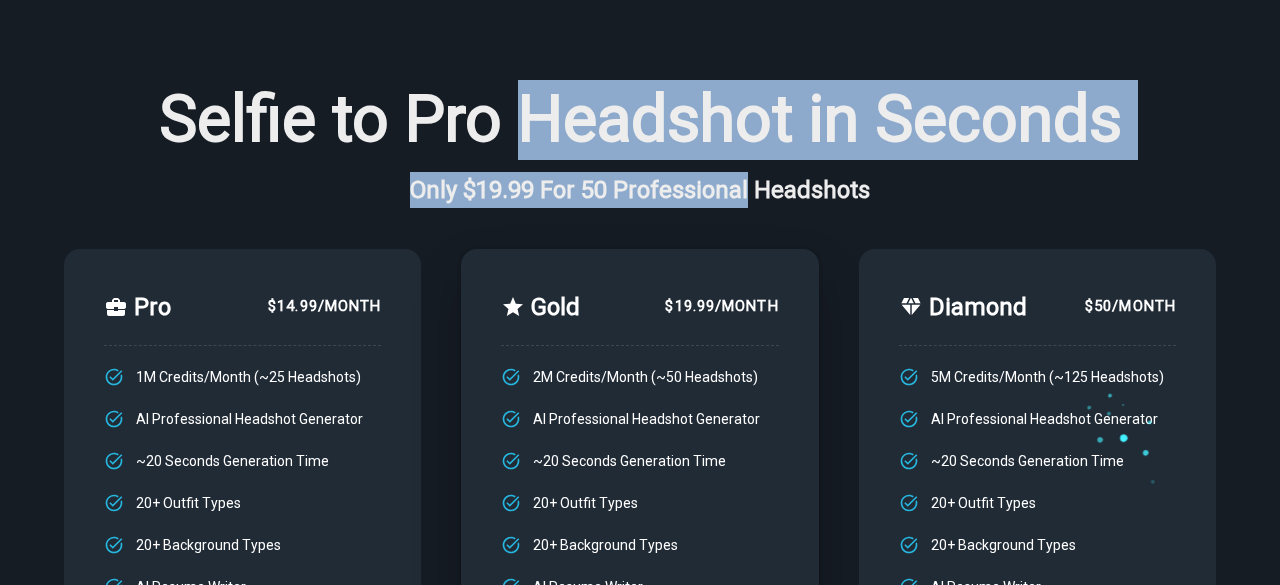 click on "Selfie to Pro Headshot in Seconds Converse with brilliant AI Companions for work, fun or emotional support Only $19.99 For 50 Professional Headshots" at bounding box center (640, 144) 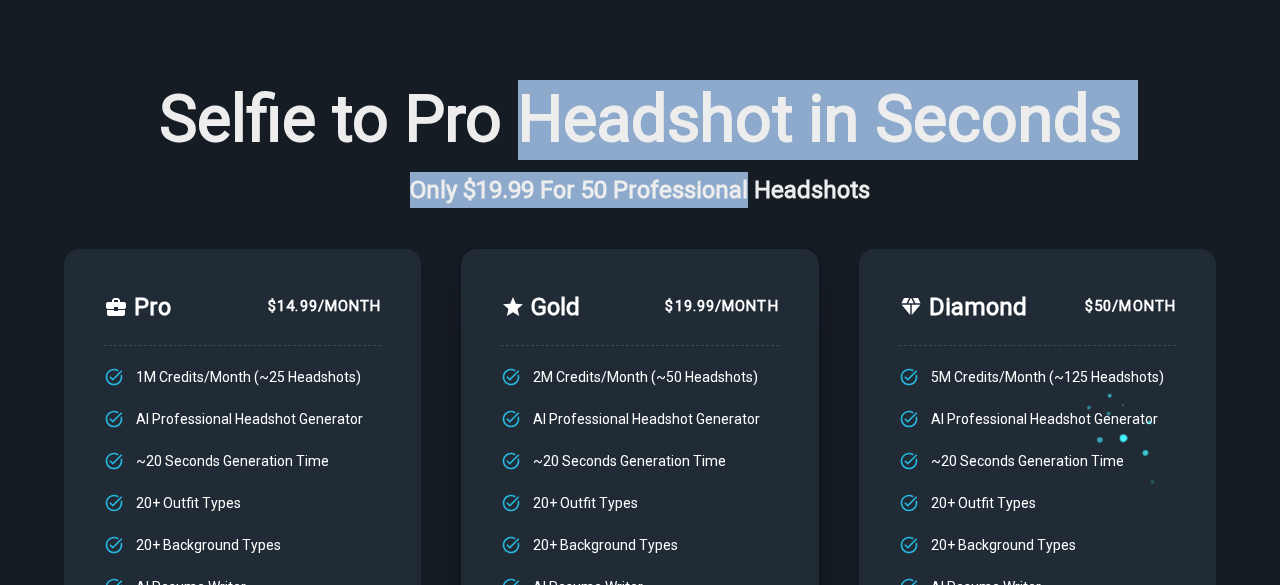 click on "Selfie to Pro Headshot in Seconds Converse with brilliant AI Companions for work, fun or emotional support Only $19.99 For 50 Professional Headshots" at bounding box center (640, 144) 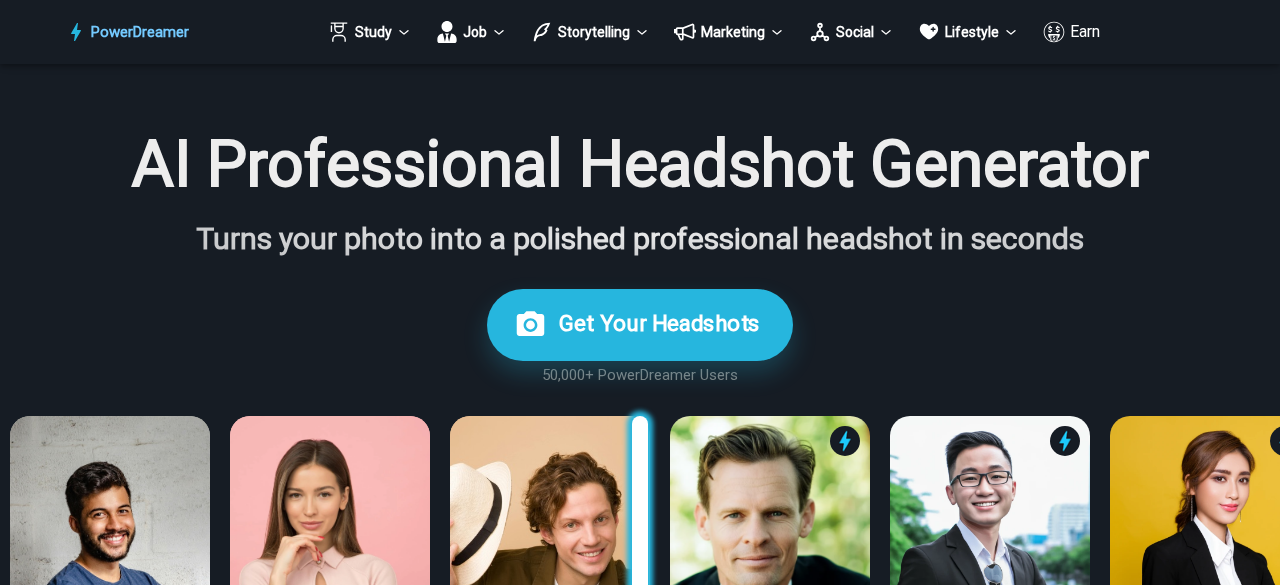 scroll, scrollTop: 0, scrollLeft: 0, axis: both 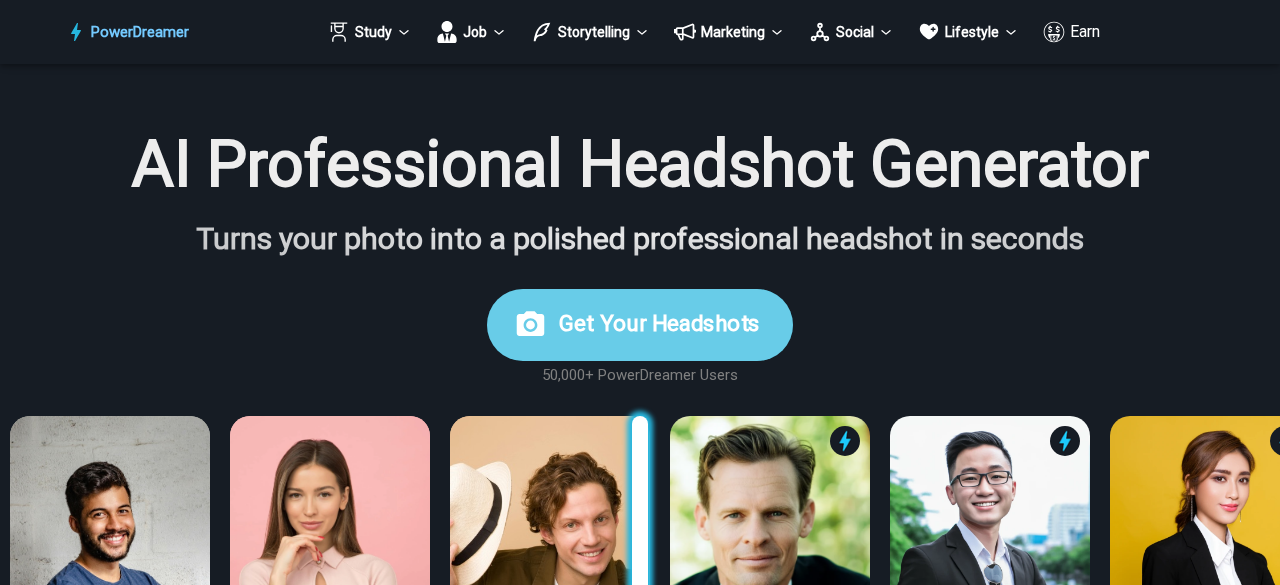 click on "Get Your Headshots" at bounding box center (640, 325) 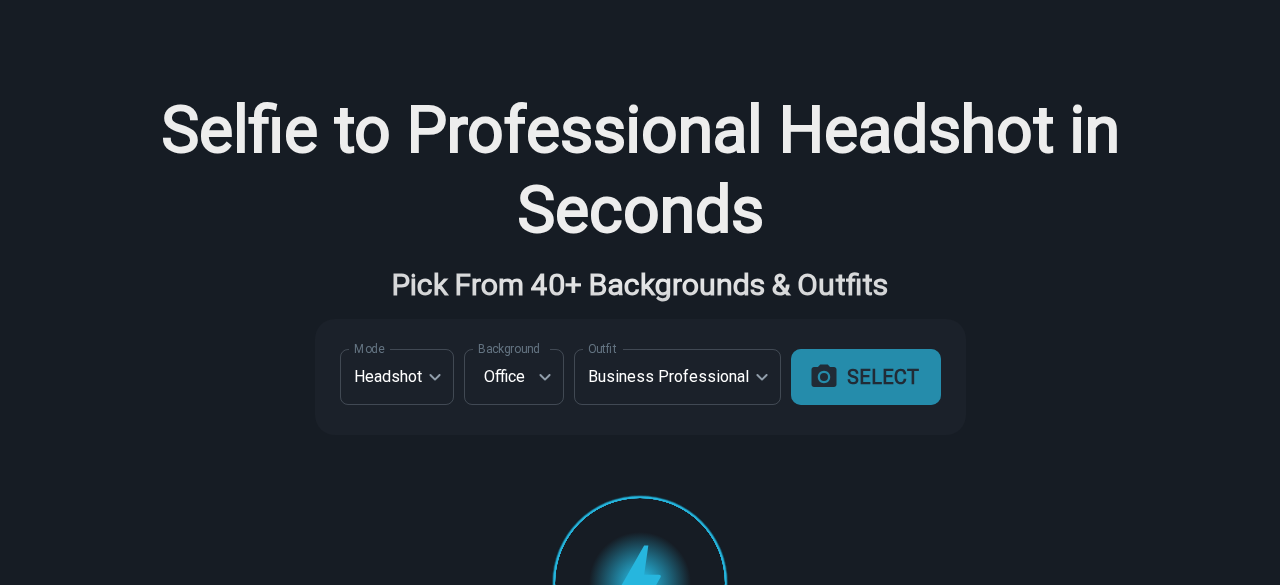 click on "SELECT" at bounding box center [866, 377] 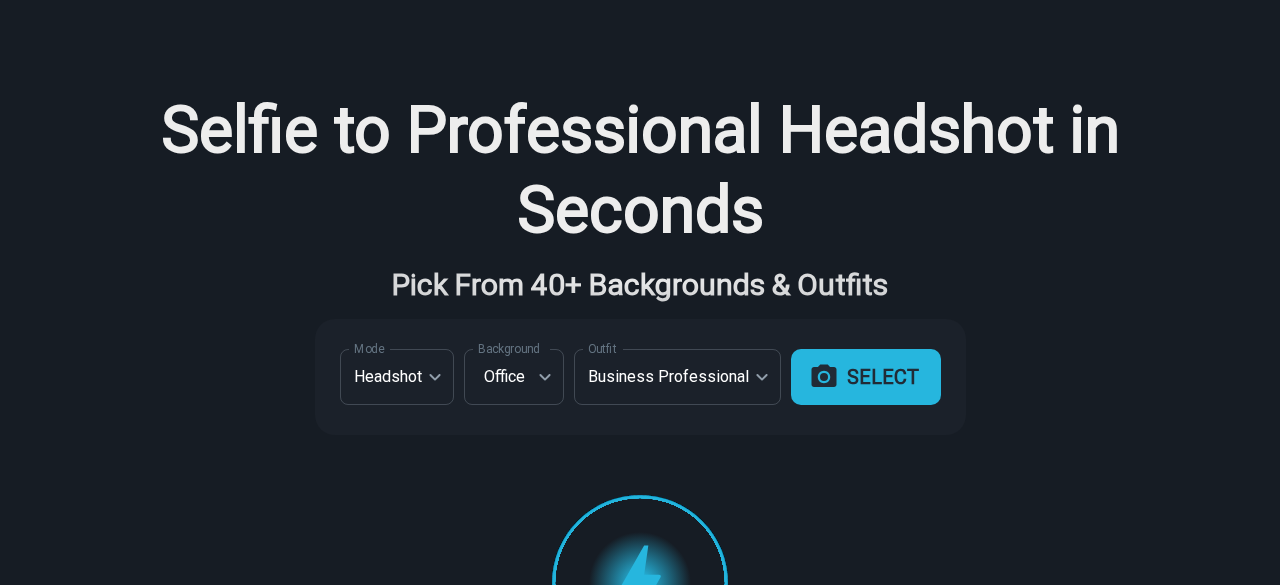 type on "**********" 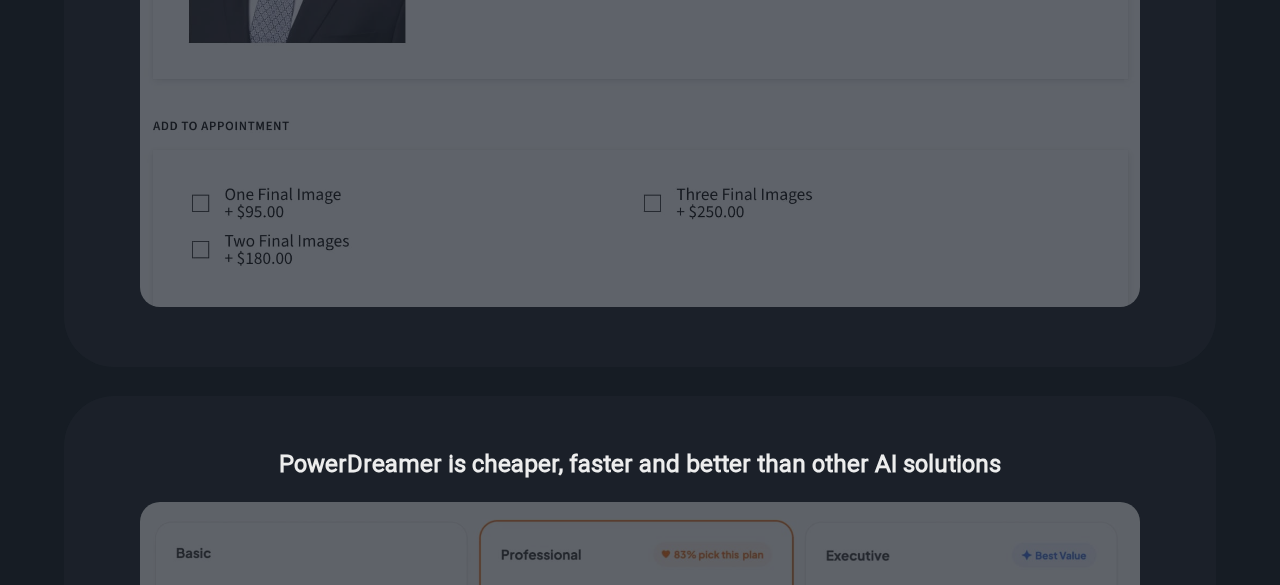 scroll, scrollTop: 1843, scrollLeft: 0, axis: vertical 